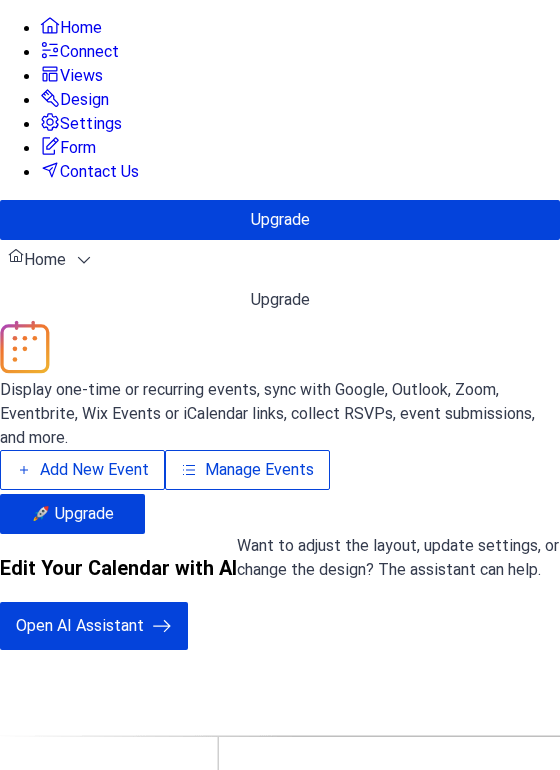 scroll, scrollTop: 0, scrollLeft: 0, axis: both 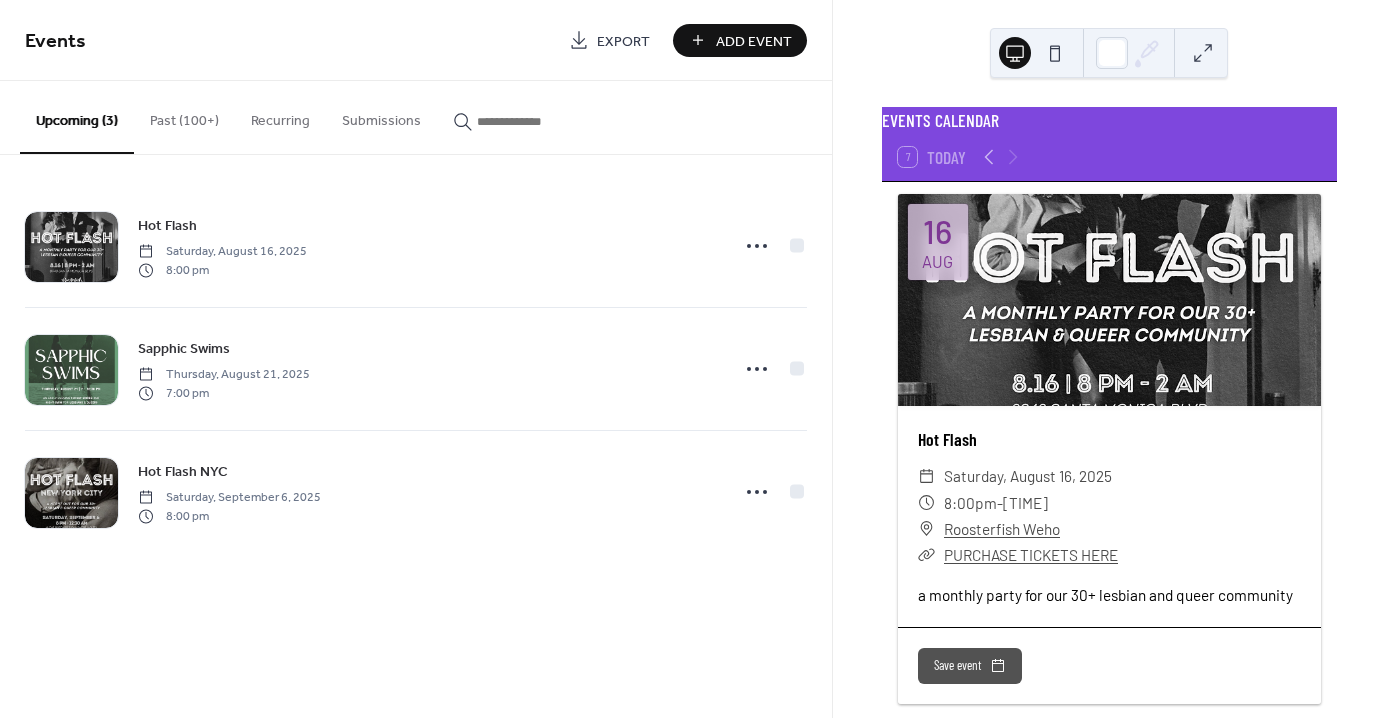 click on "Past (100+)" at bounding box center (184, 116) 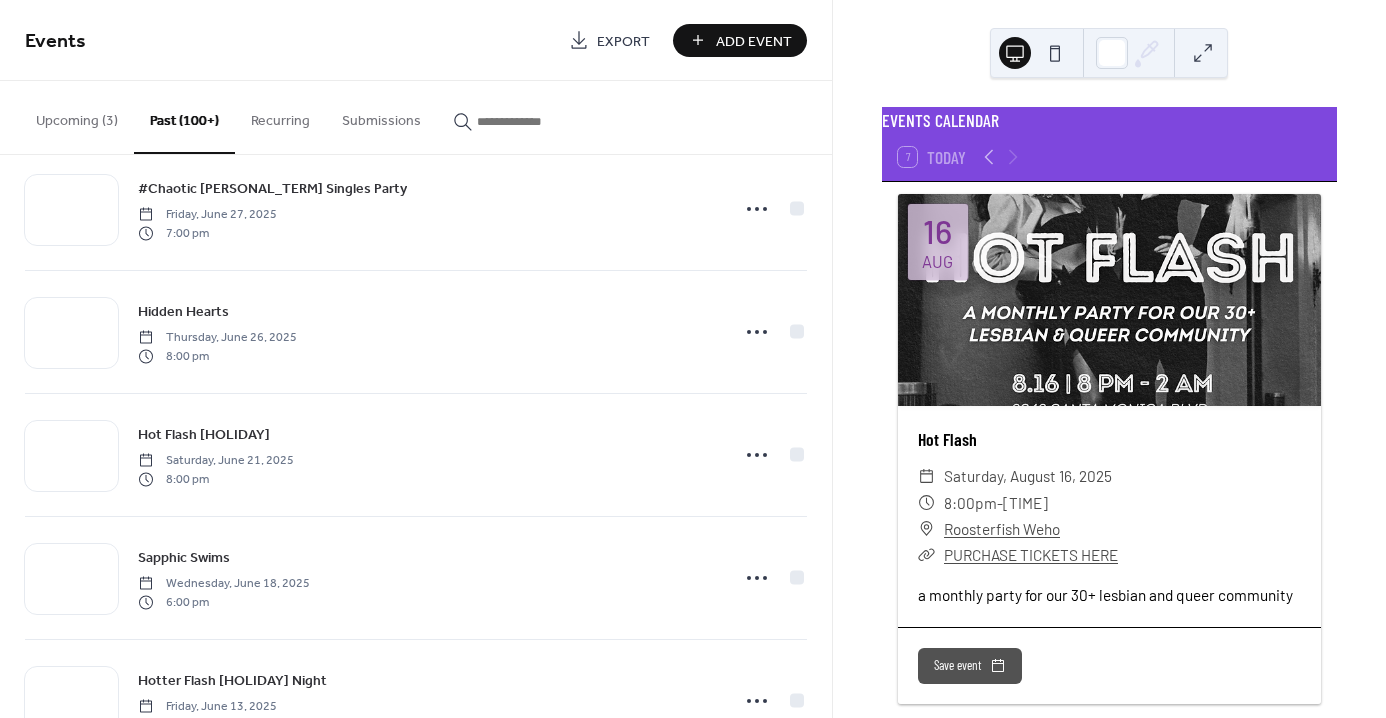 scroll, scrollTop: 900, scrollLeft: 0, axis: vertical 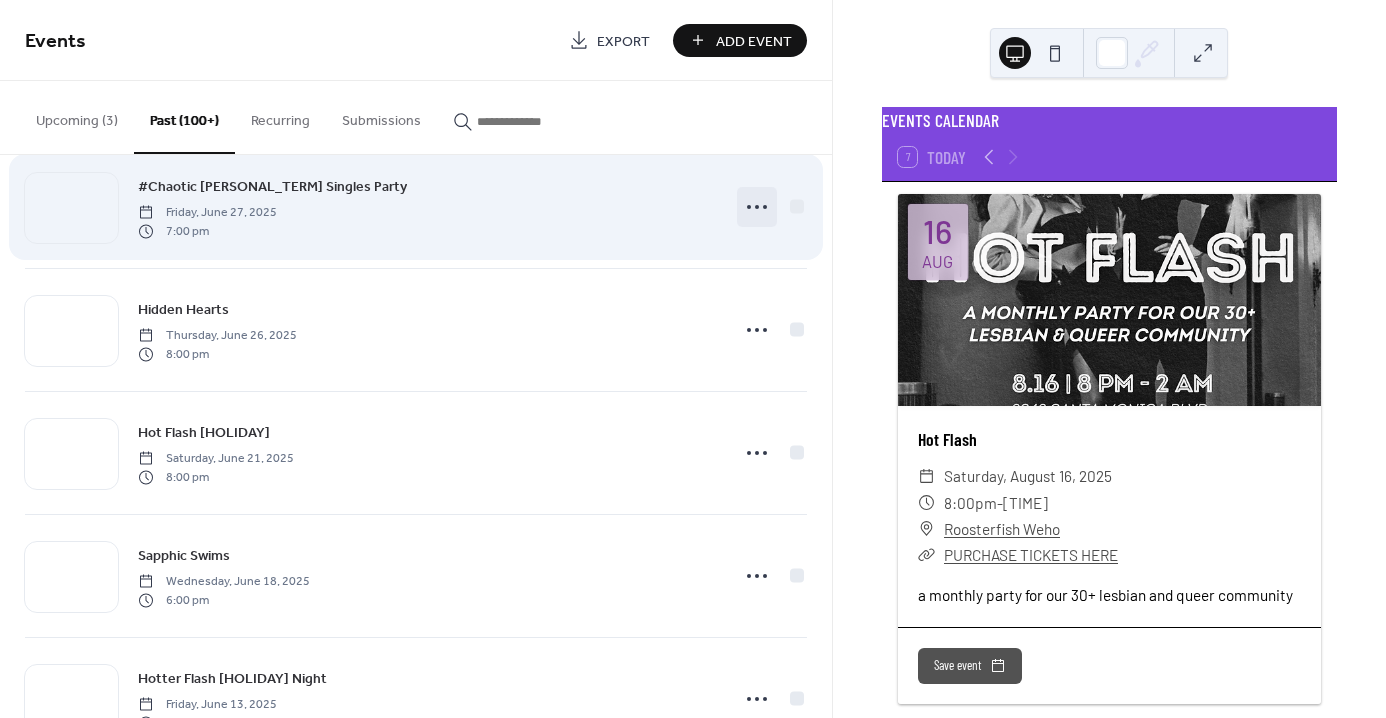 click 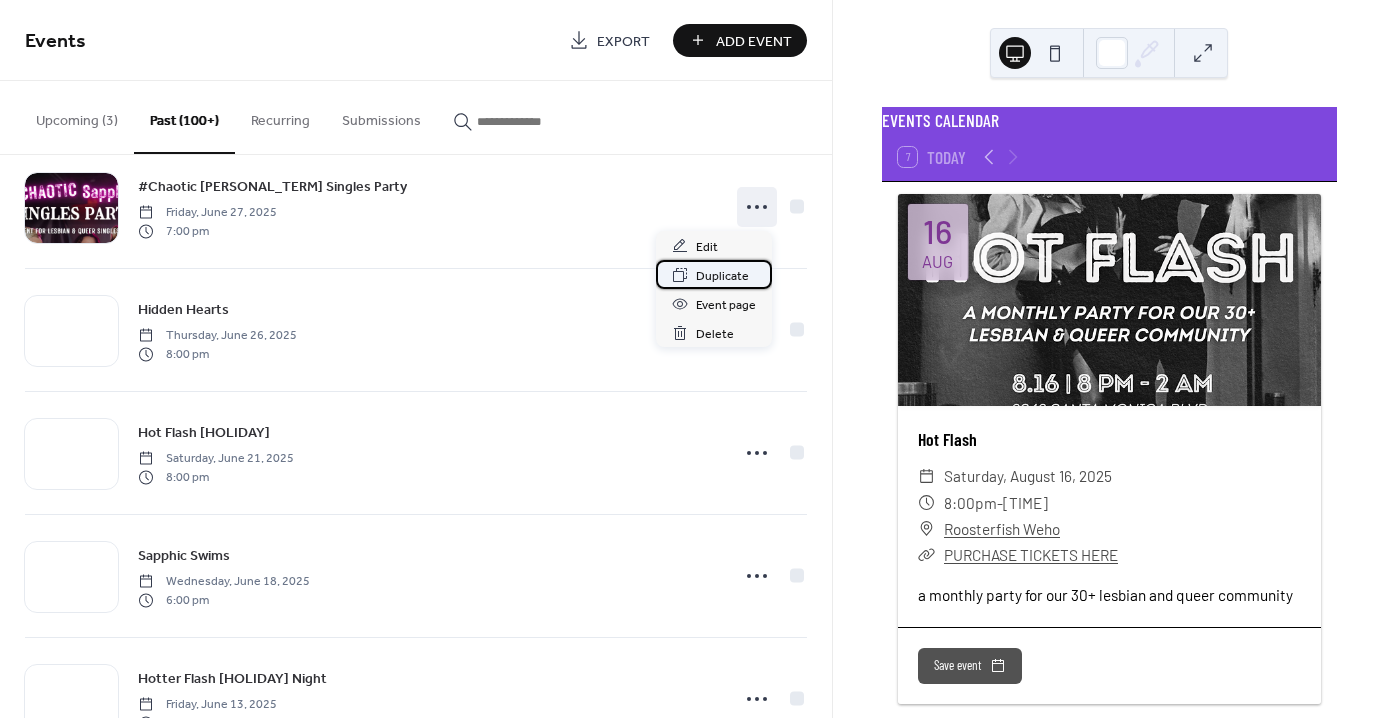 click on "Duplicate" at bounding box center (722, 276) 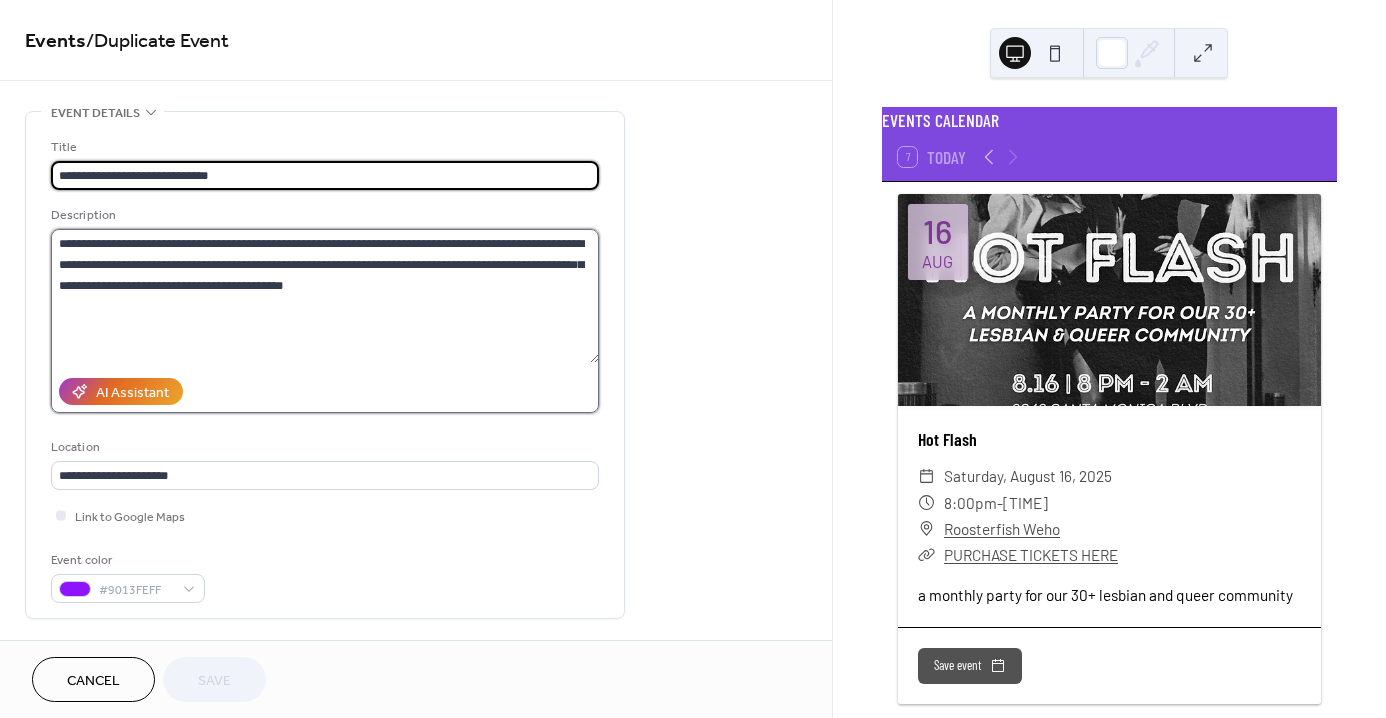 click on "**********" at bounding box center [325, 296] 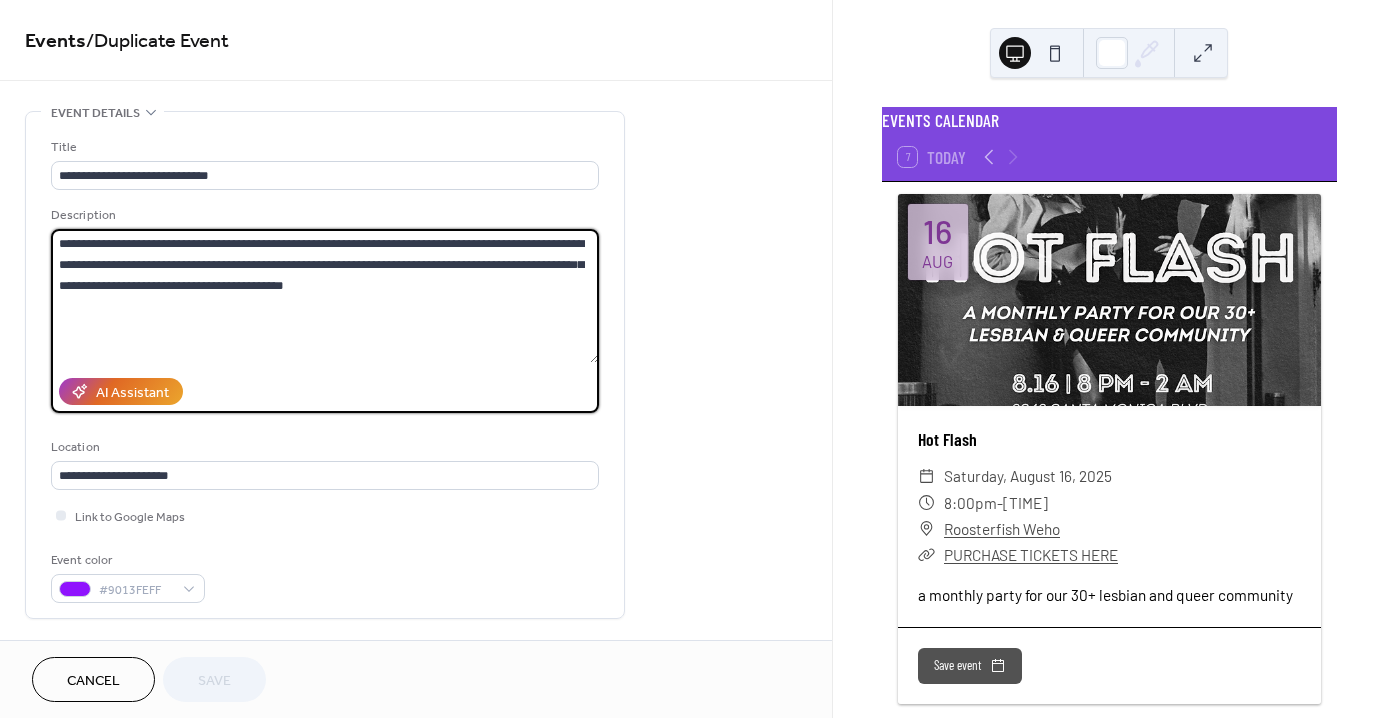 click on "**********" at bounding box center (325, 296) 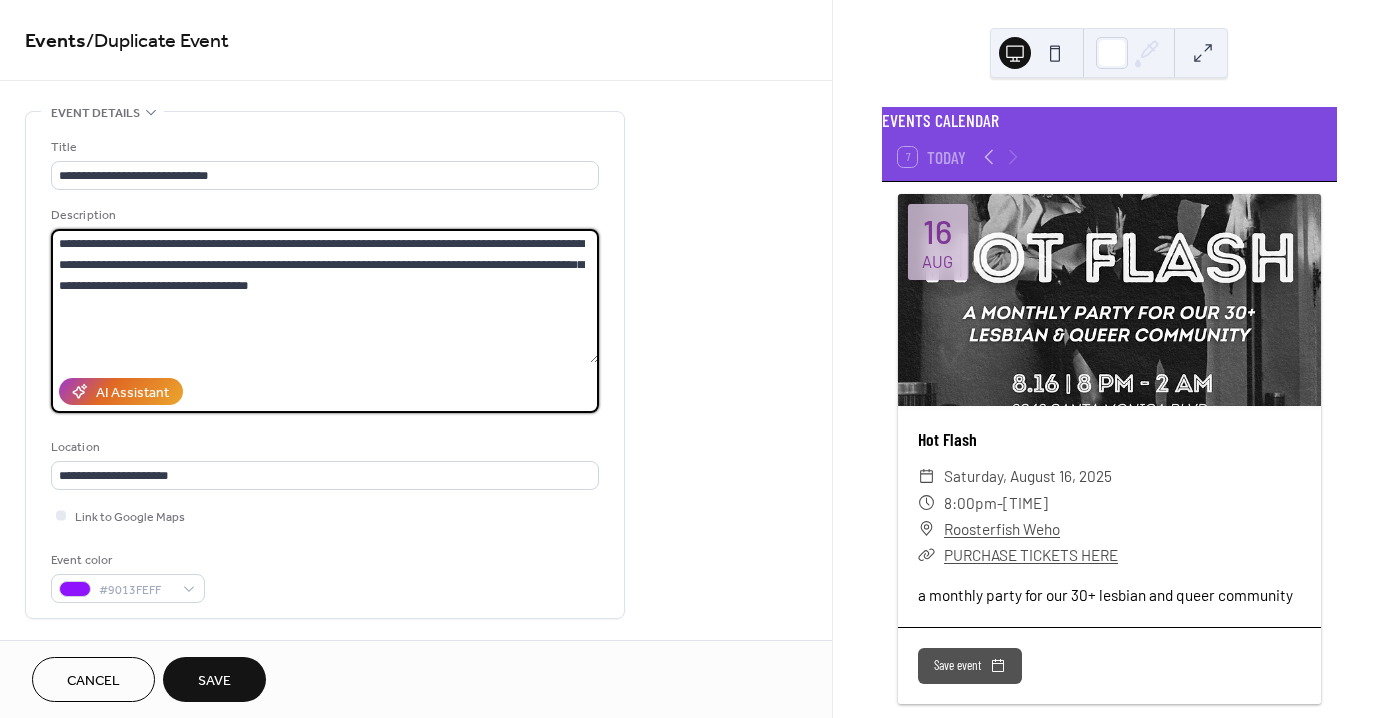 click on "**********" at bounding box center [325, 296] 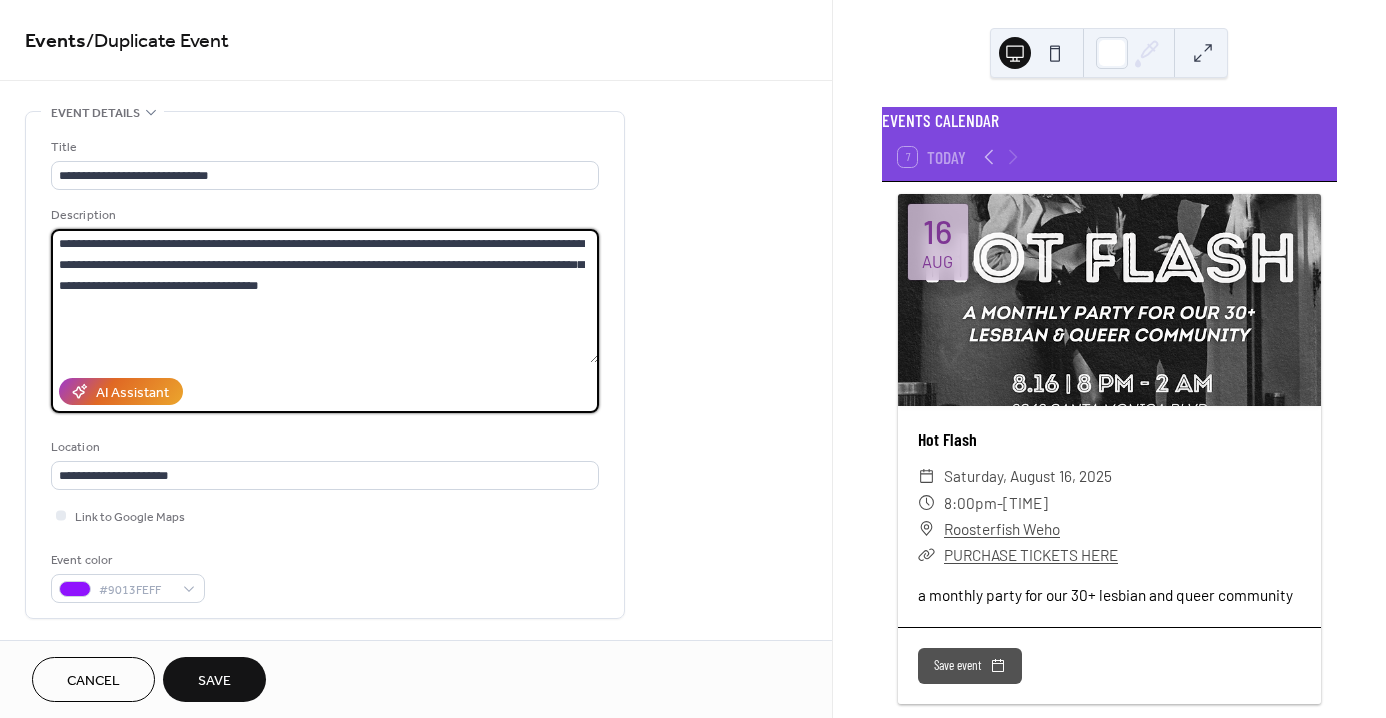 click on "**********" at bounding box center (325, 296) 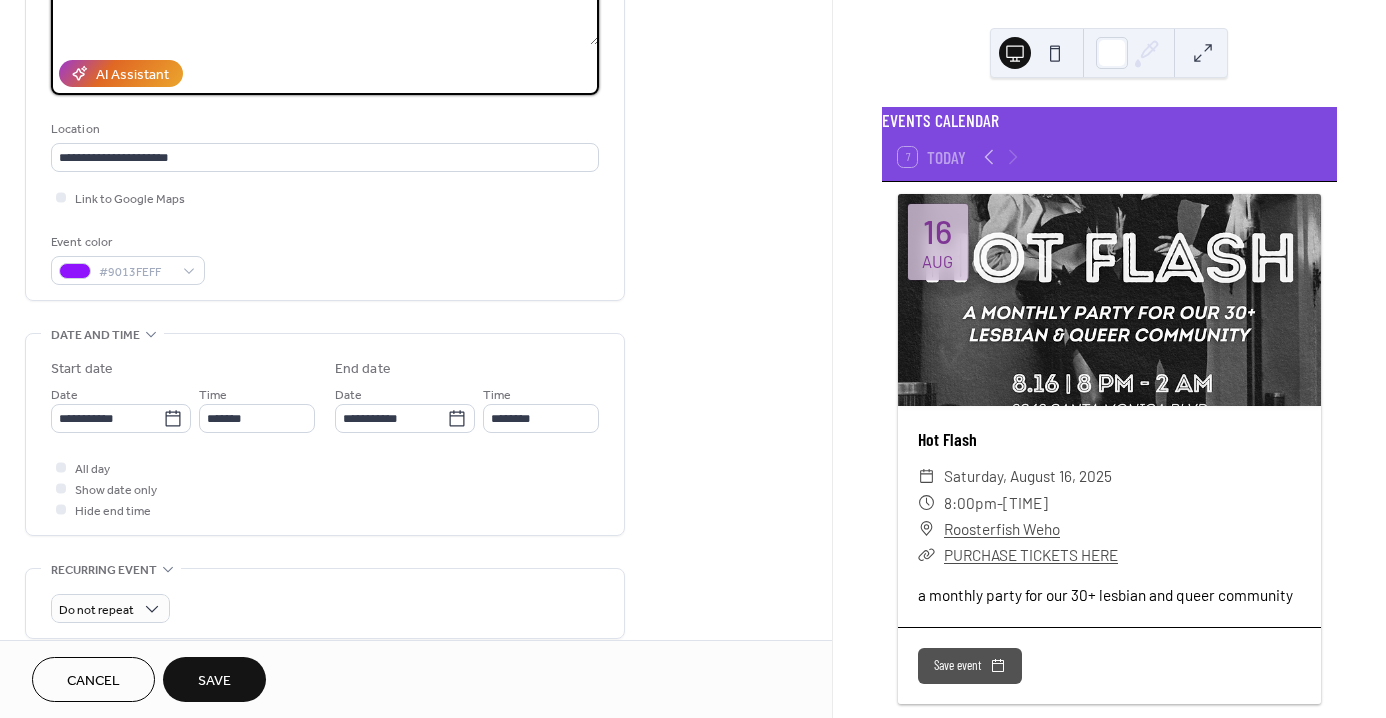 scroll, scrollTop: 340, scrollLeft: 0, axis: vertical 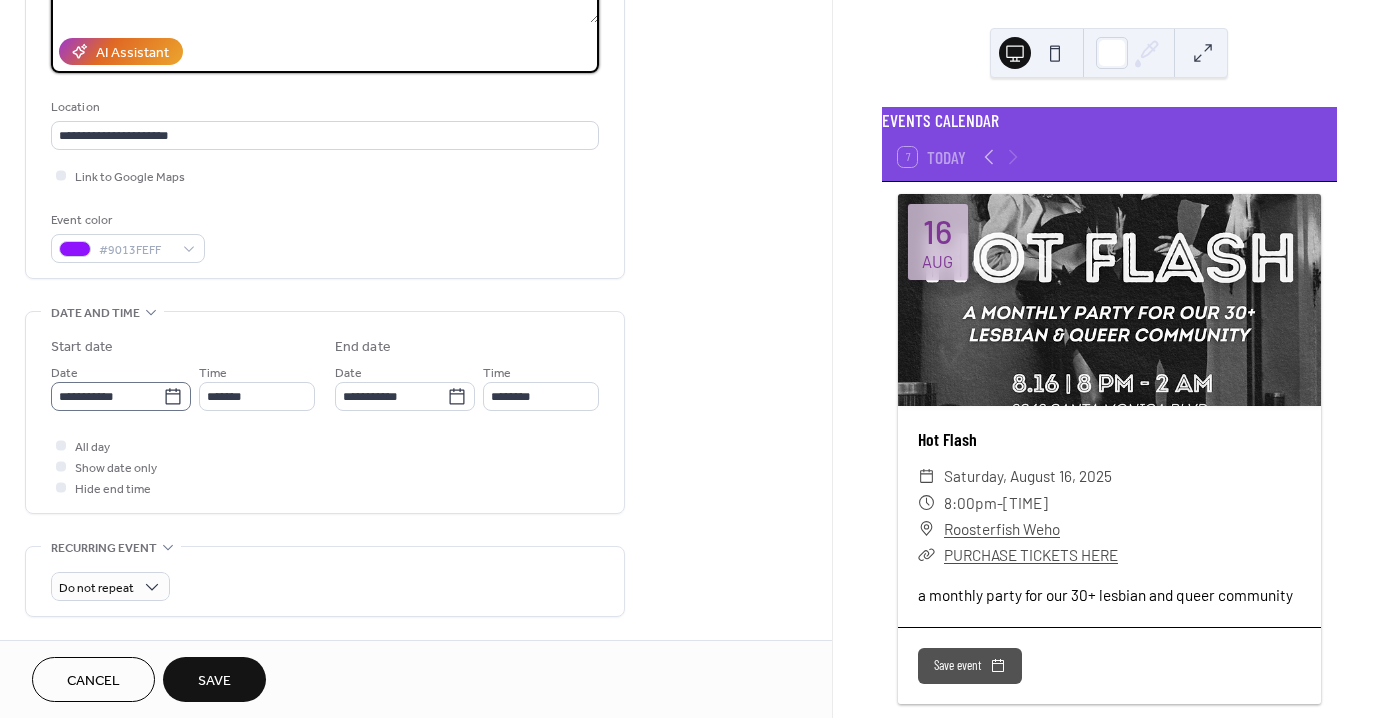 type on "**********" 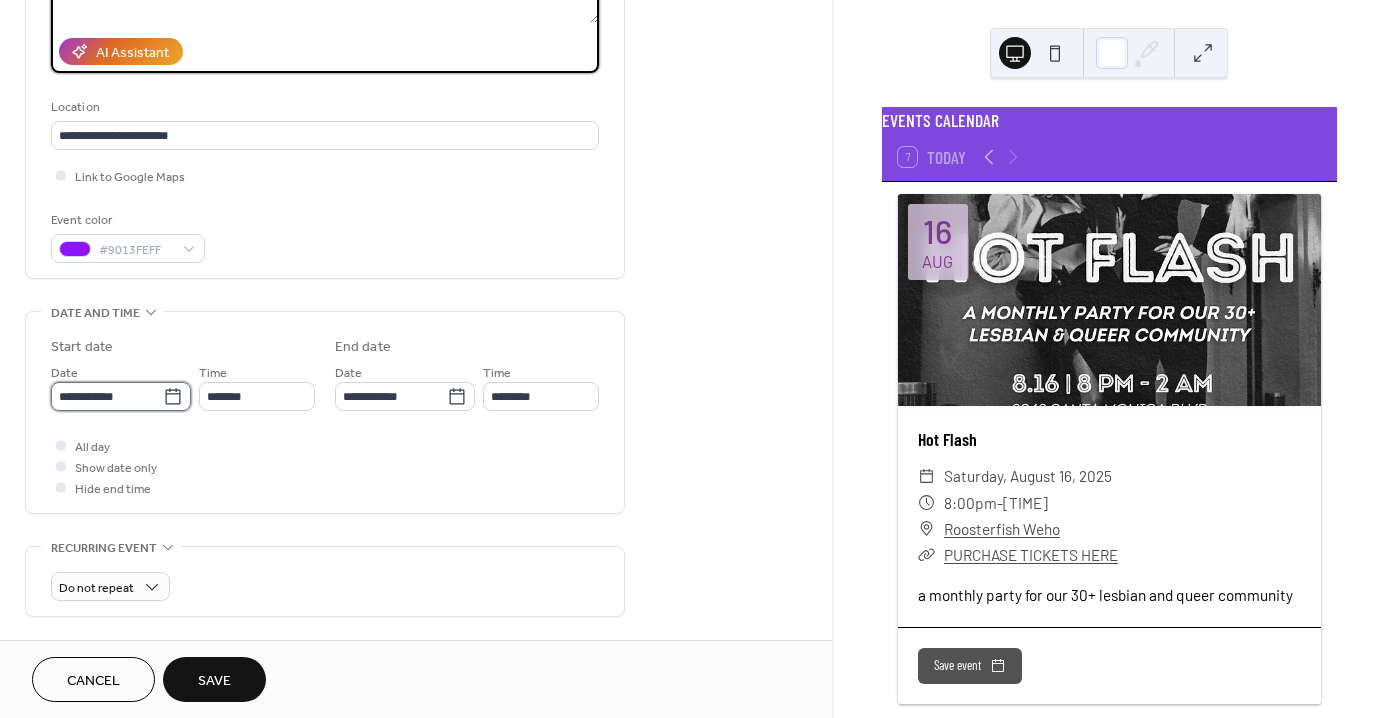 click on "**********" at bounding box center (107, 396) 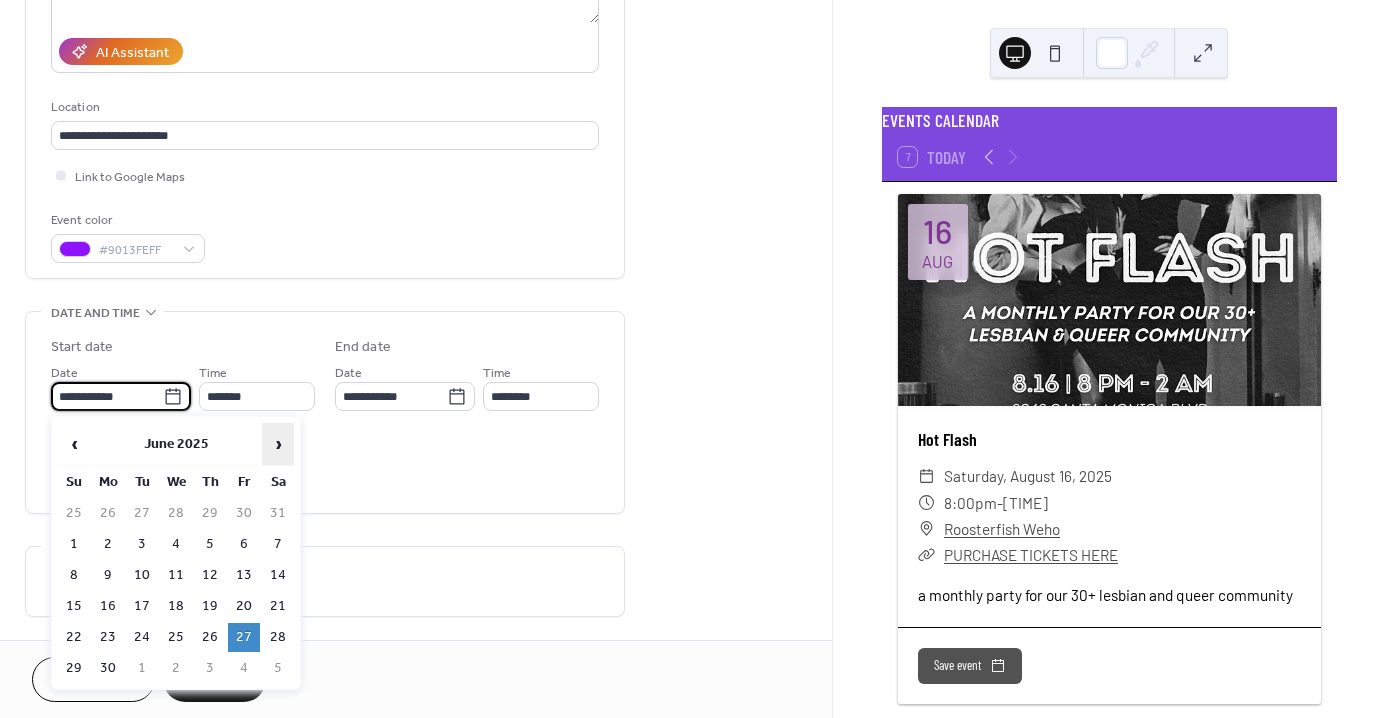 click on "›" at bounding box center (278, 444) 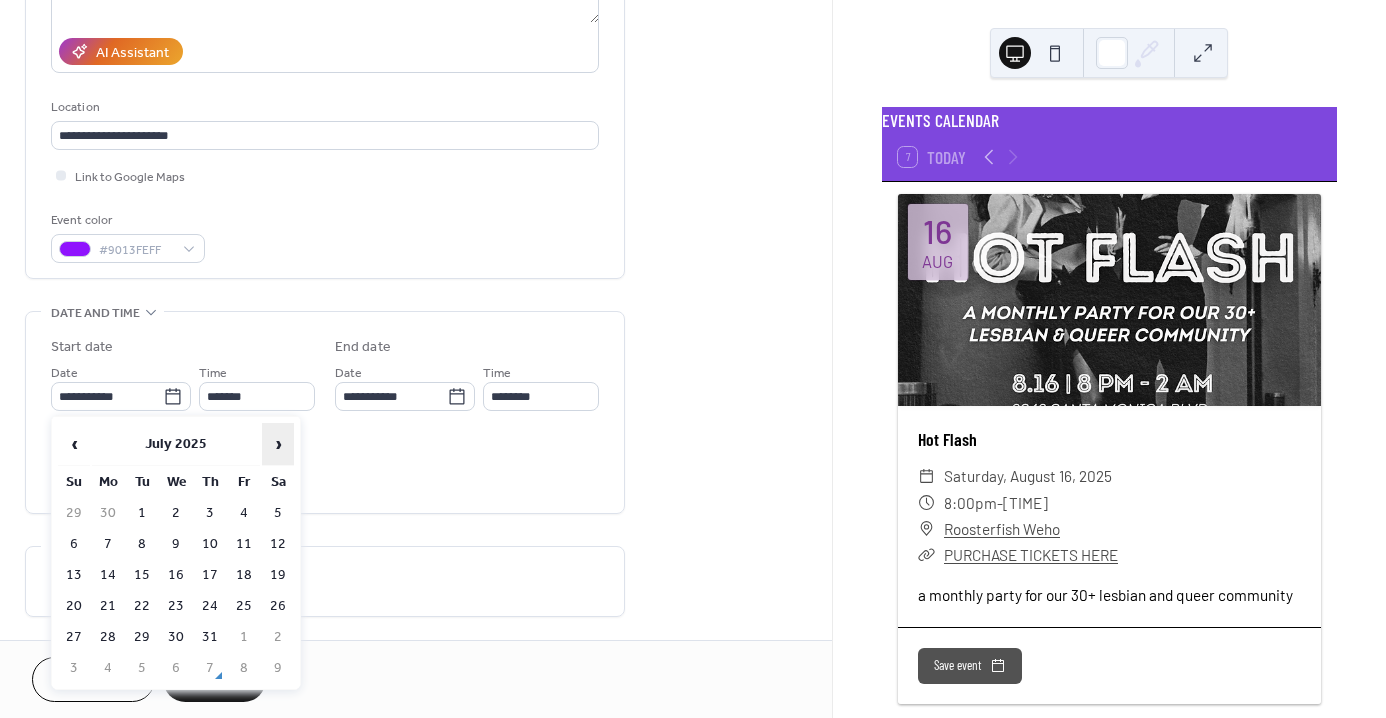 click on "›" at bounding box center (278, 444) 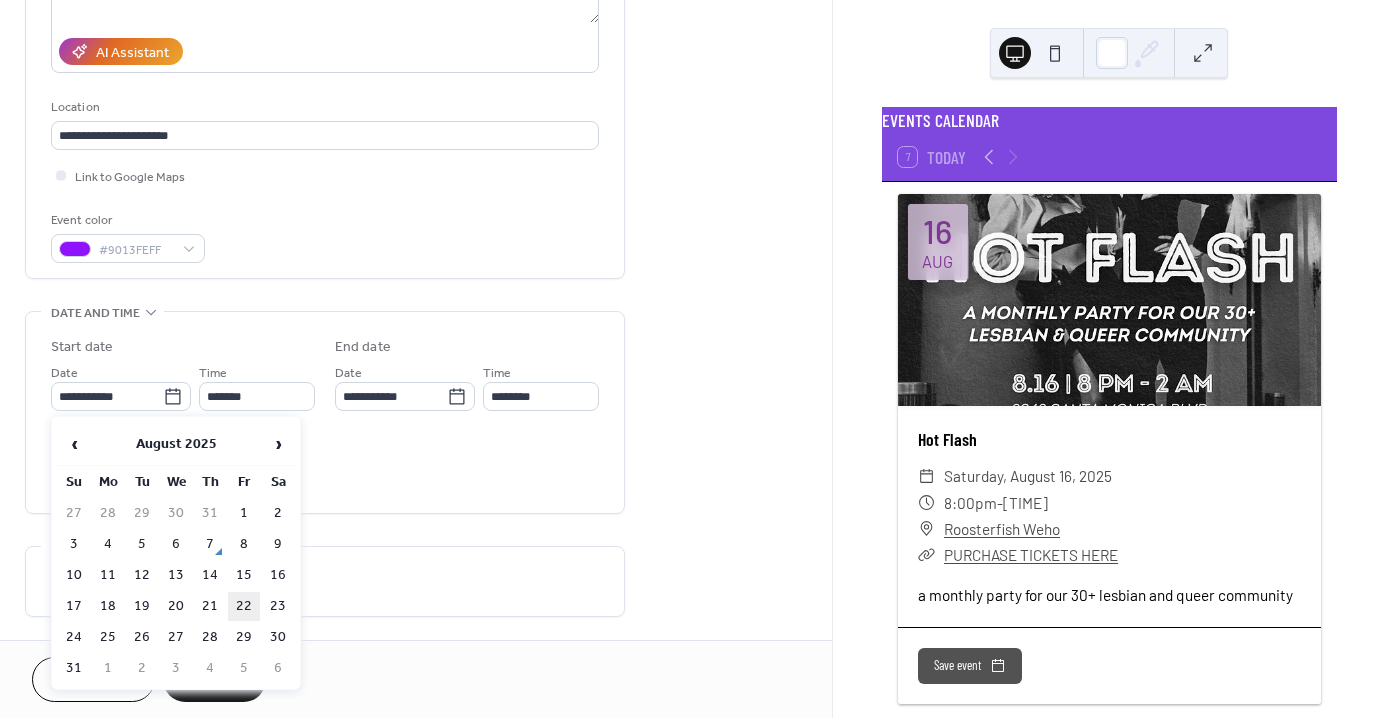 click on "22" at bounding box center [244, 606] 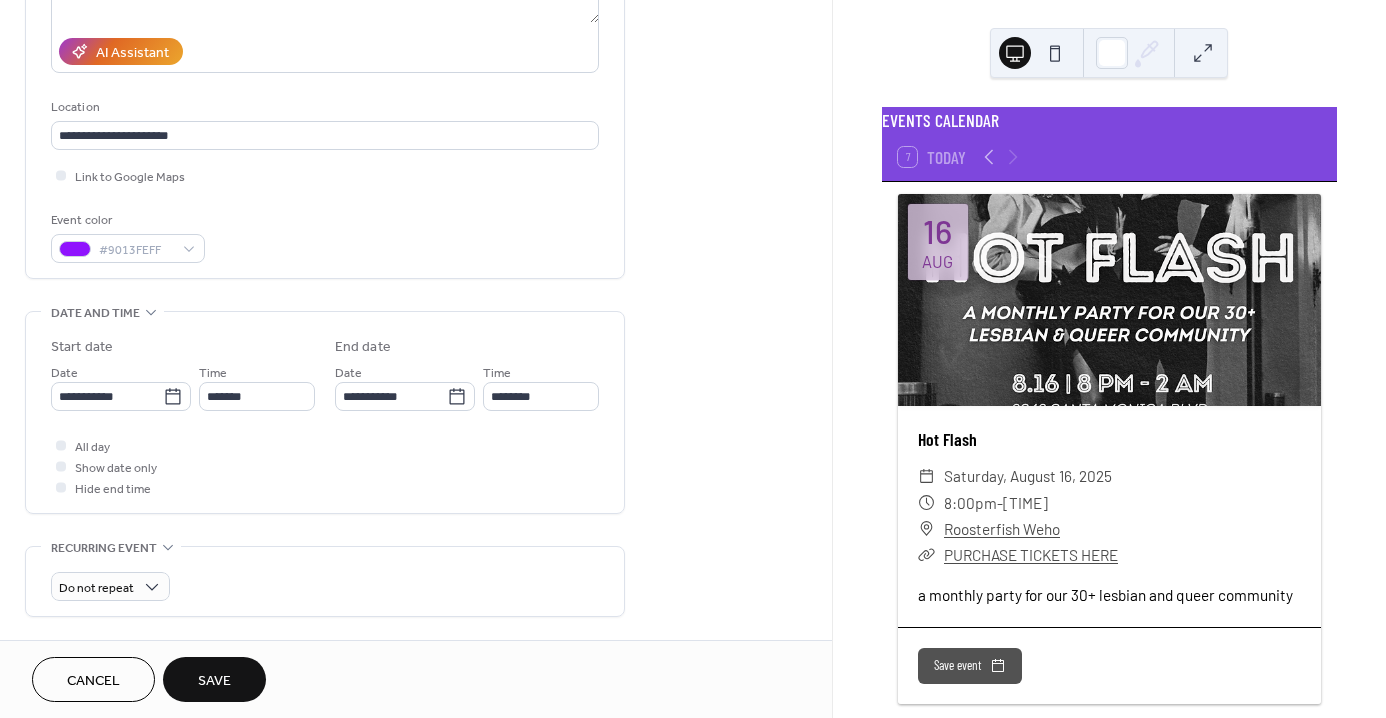 click on "All day Show date only Hide end time" at bounding box center [325, 466] 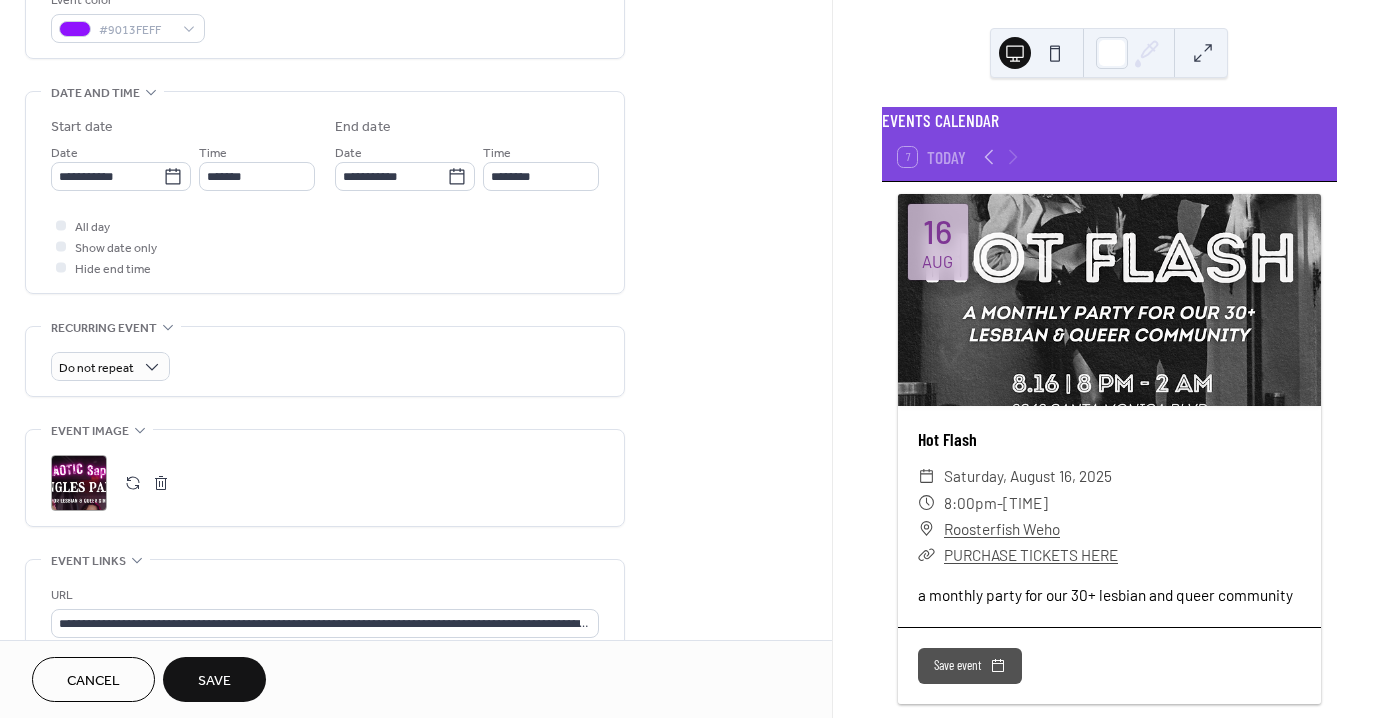 scroll, scrollTop: 574, scrollLeft: 0, axis: vertical 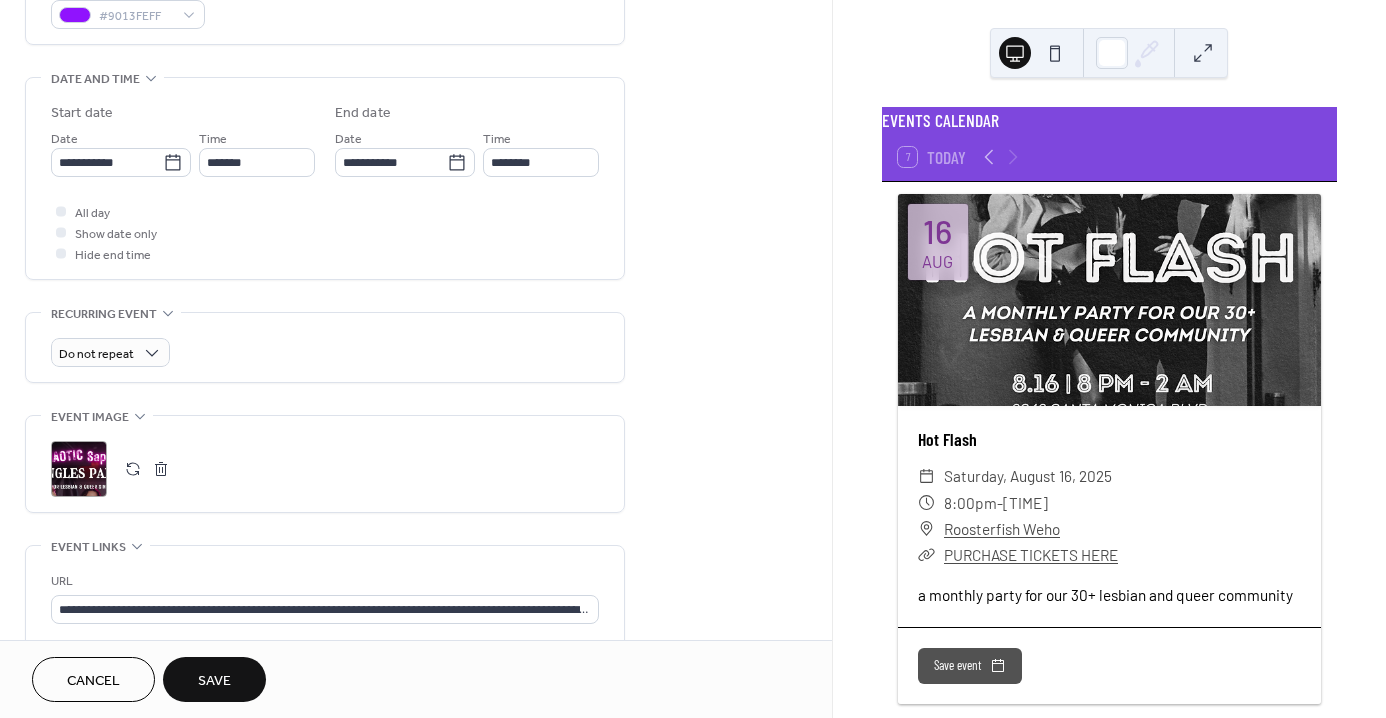 click on ";" at bounding box center [79, 469] 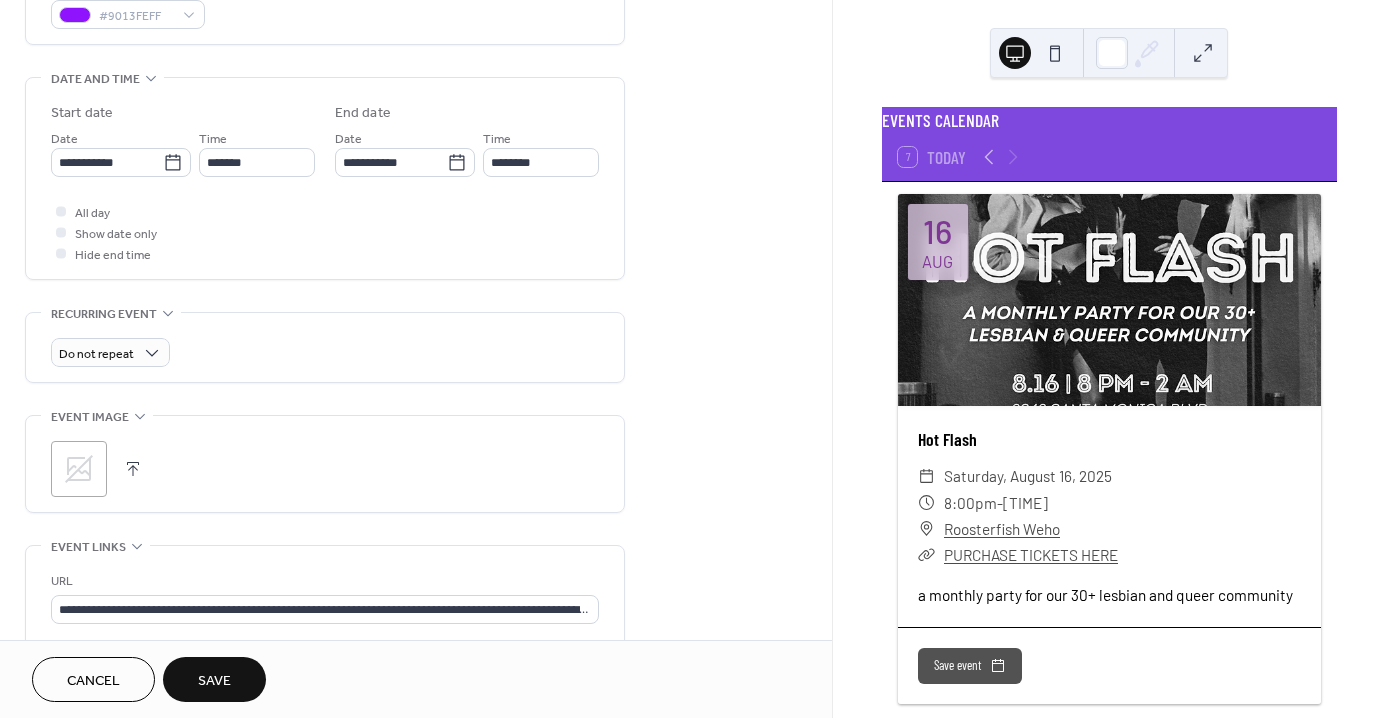 click 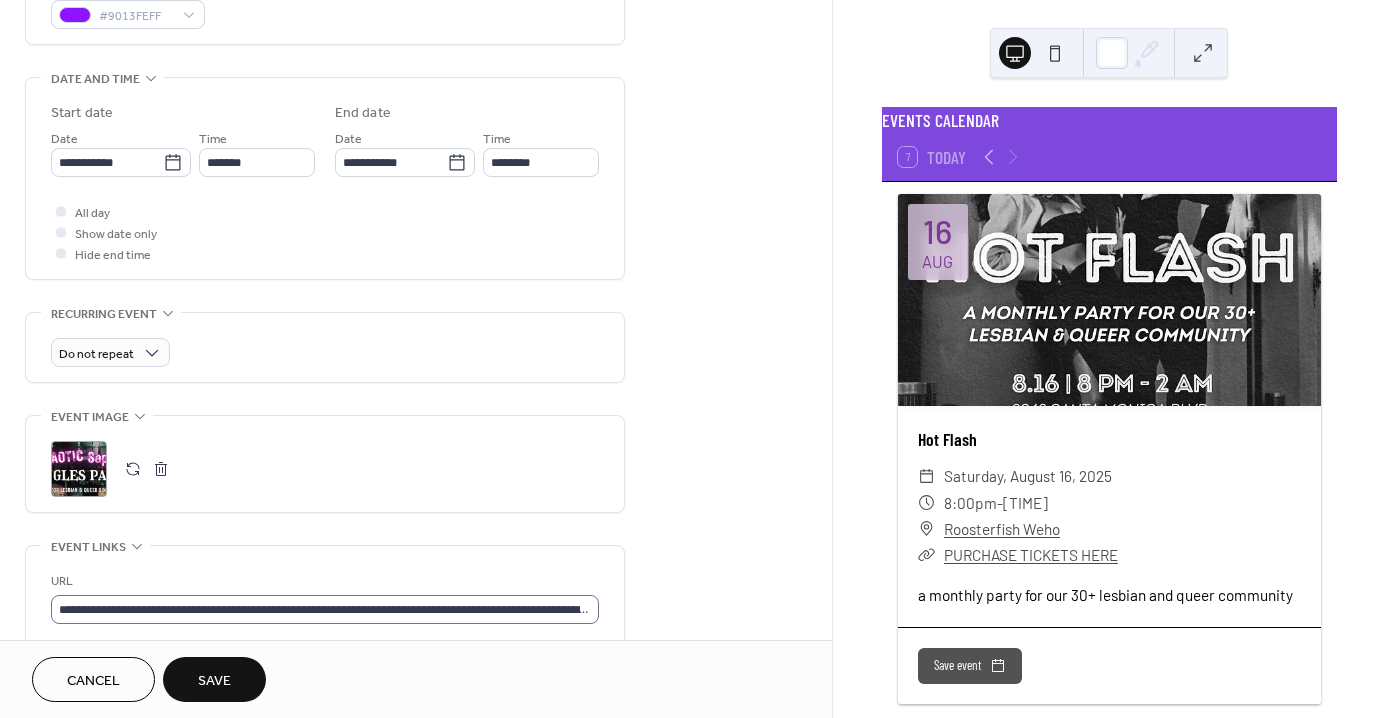 scroll, scrollTop: 1, scrollLeft: 0, axis: vertical 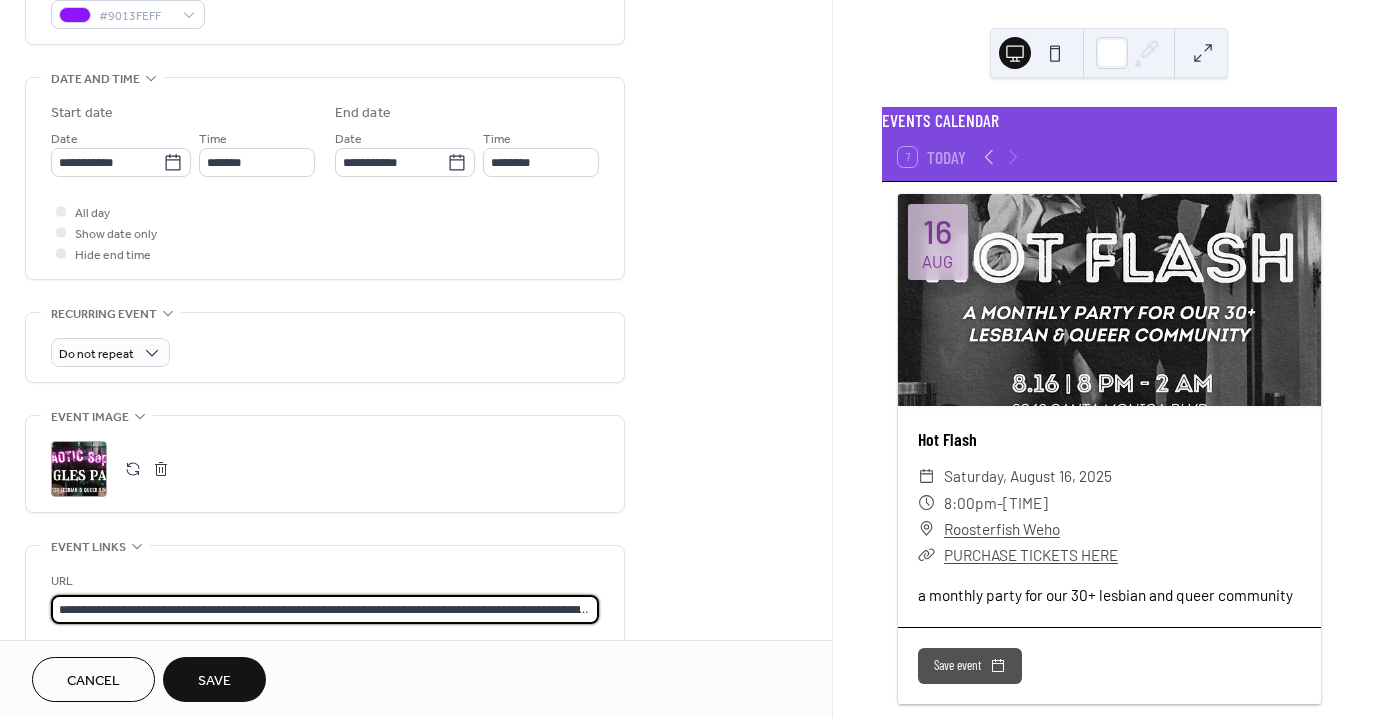 click on "**********" at bounding box center [325, 609] 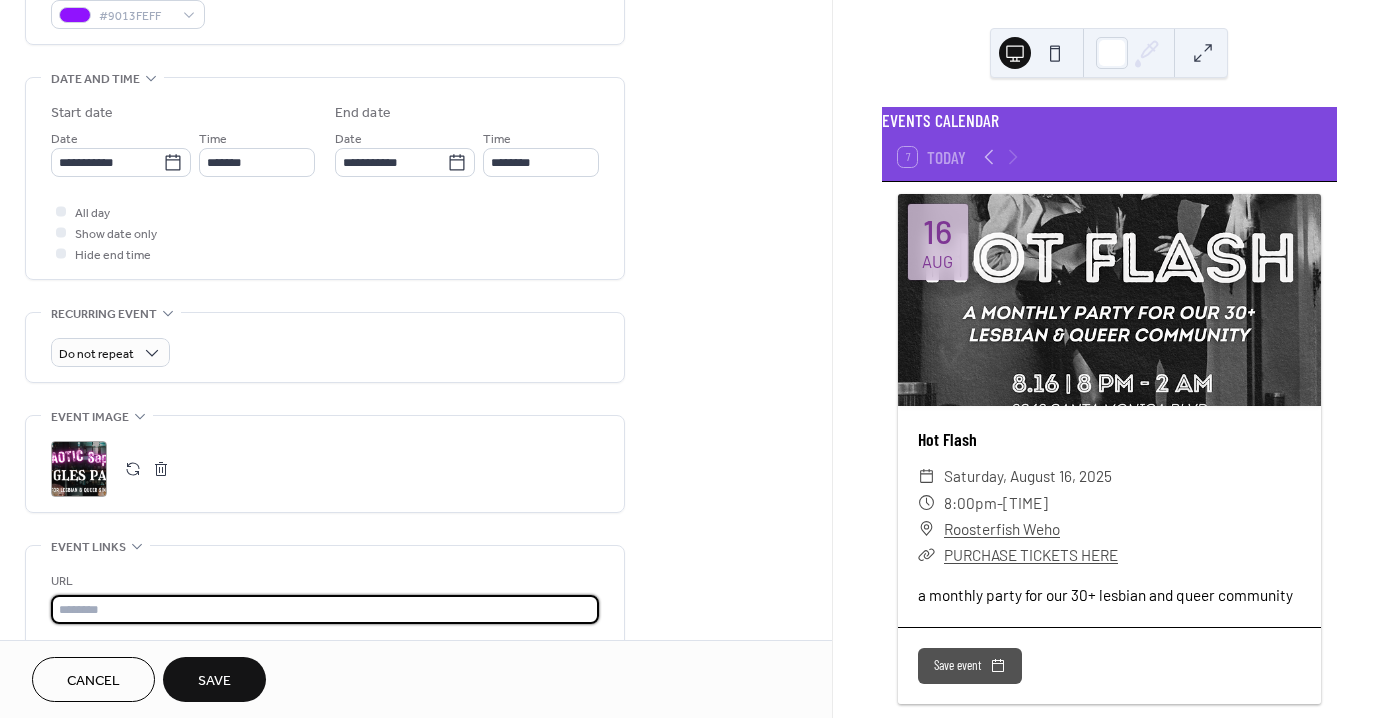 scroll, scrollTop: 0, scrollLeft: 0, axis: both 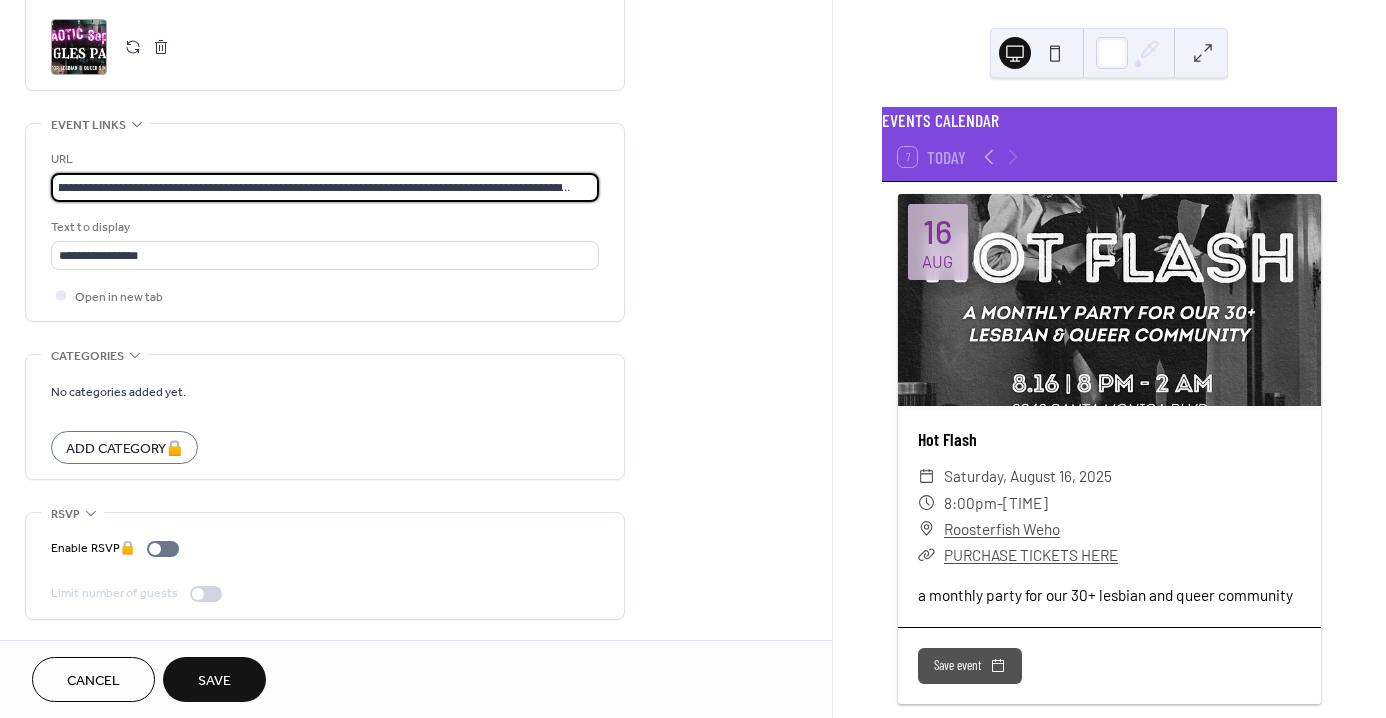 type on "**********" 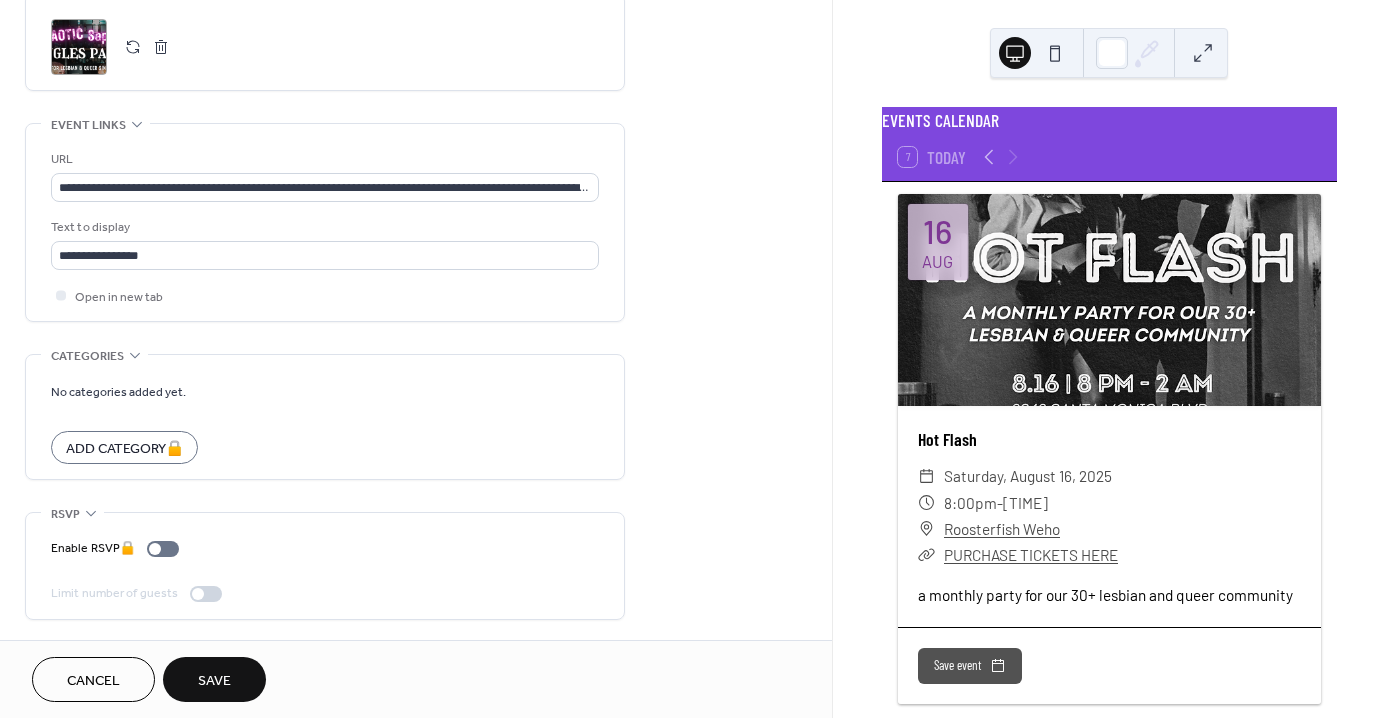 click on "Save" at bounding box center (214, 681) 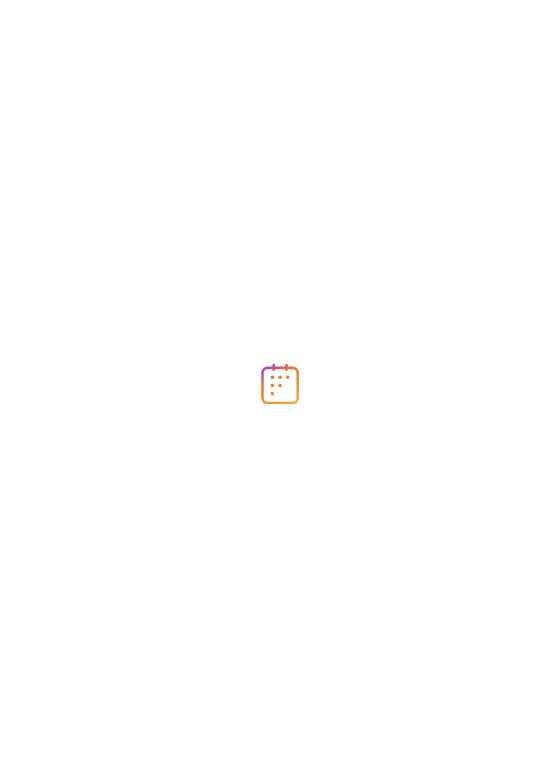 scroll, scrollTop: 0, scrollLeft: 0, axis: both 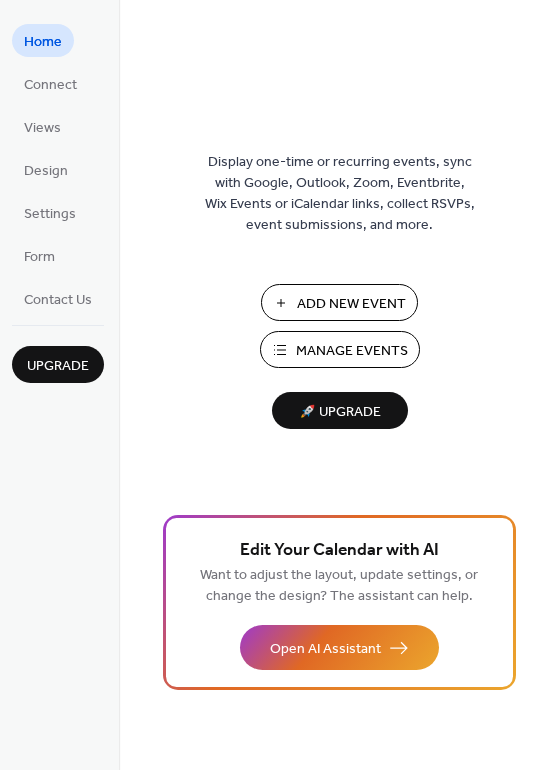 click on "Manage Events" at bounding box center (352, 351) 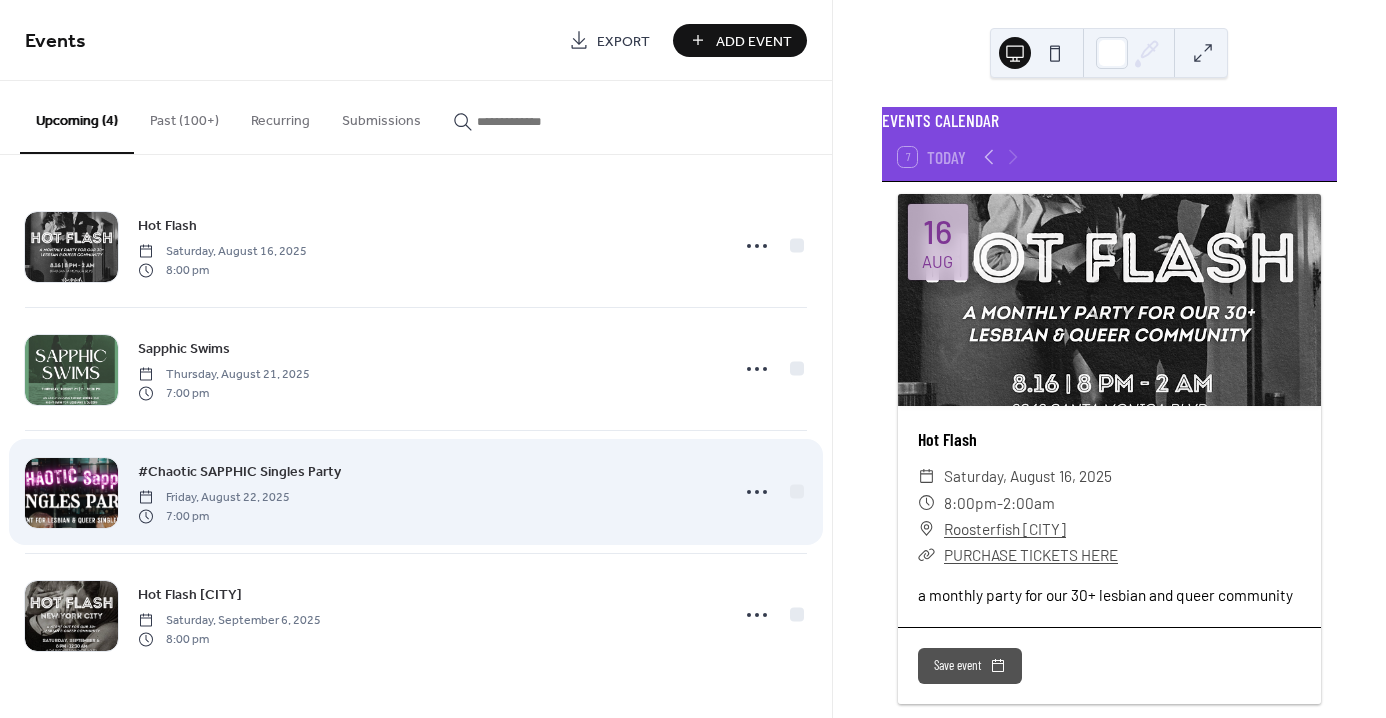 scroll, scrollTop: 0, scrollLeft: 0, axis: both 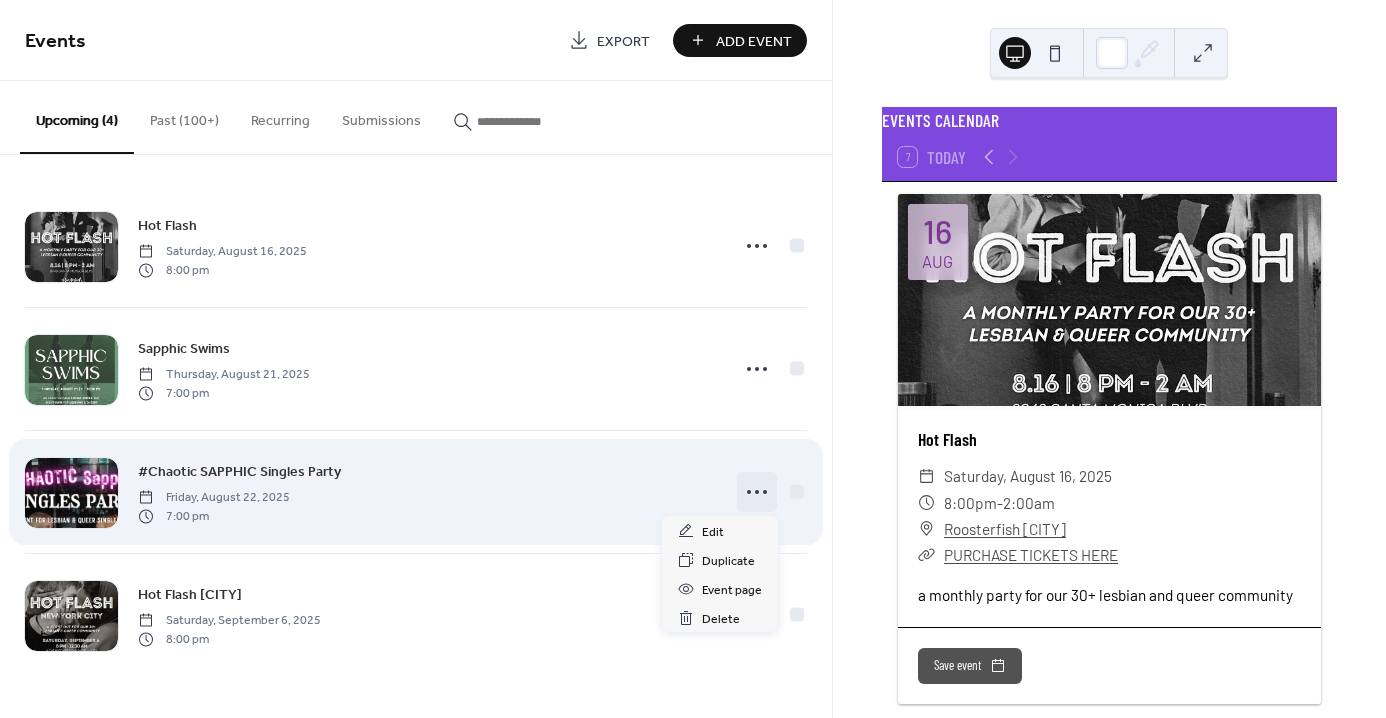 click 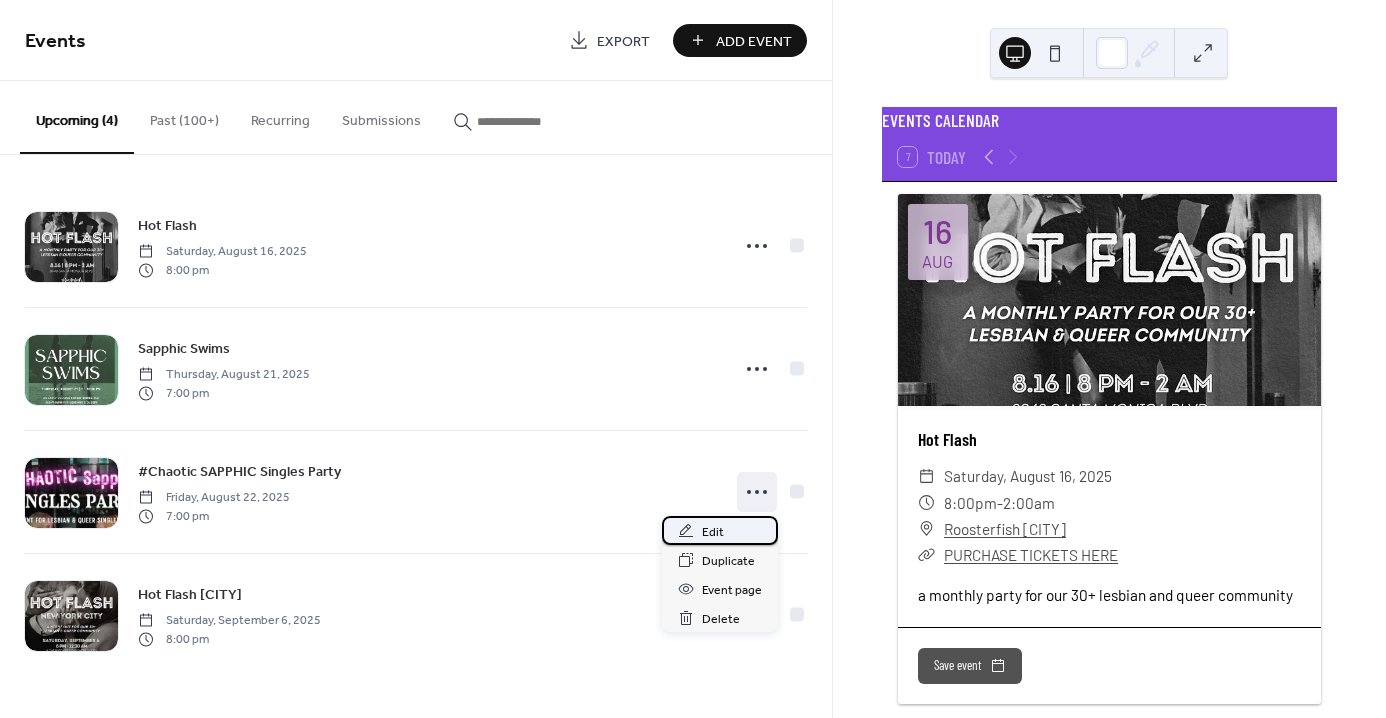 click on "Edit" at bounding box center [713, 532] 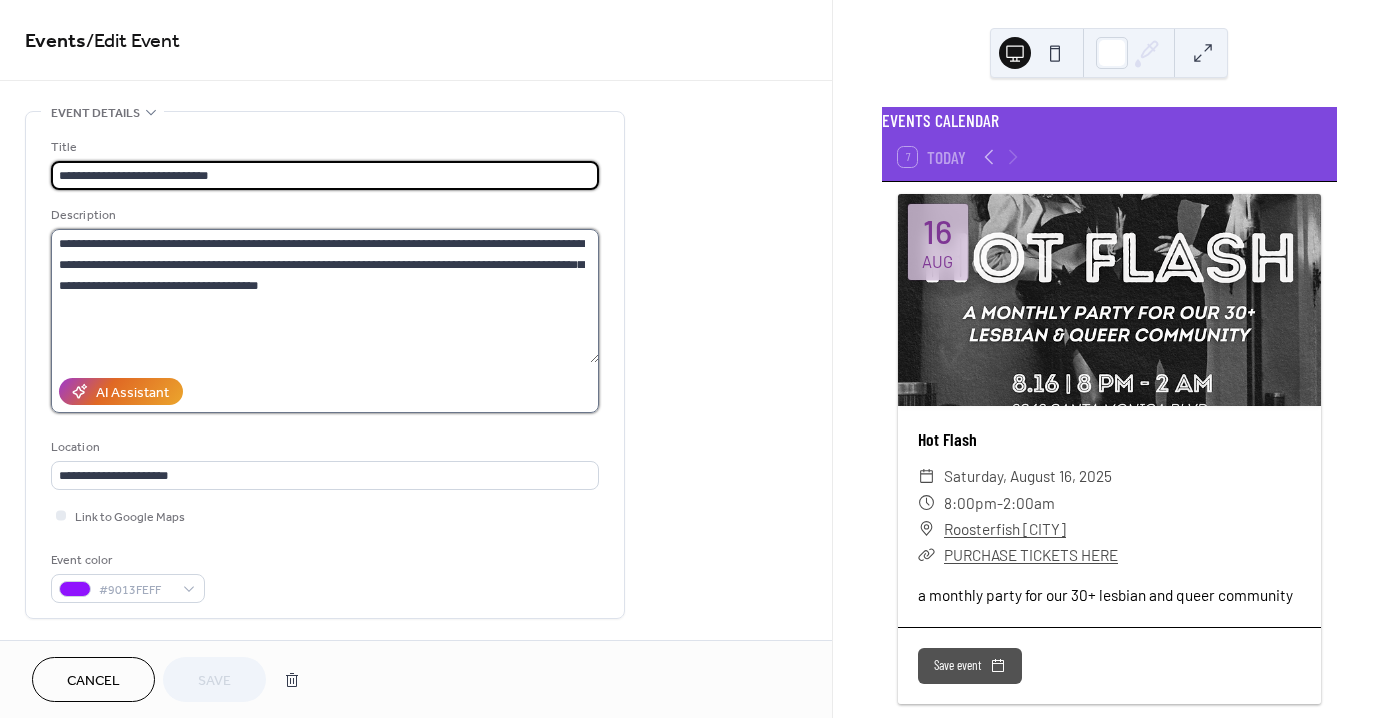 click on "**********" at bounding box center (325, 296) 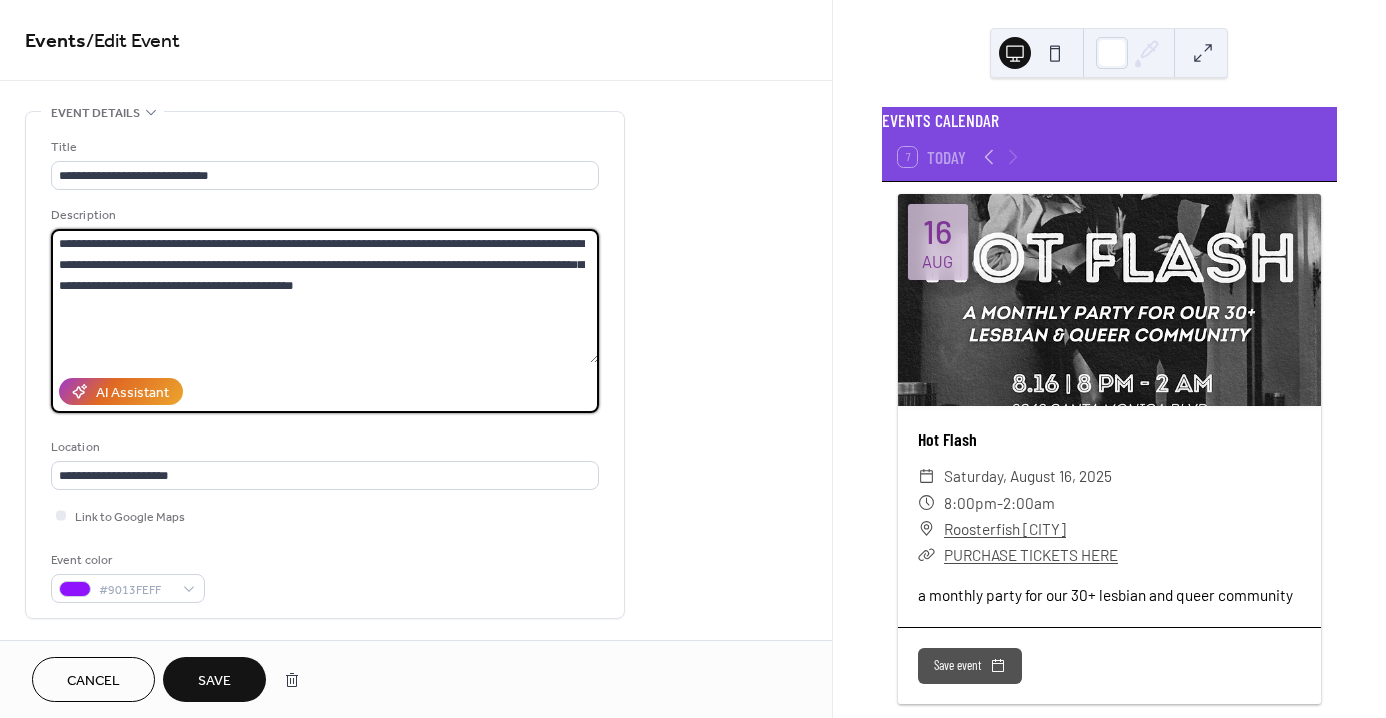 click on "**********" at bounding box center [325, 296] 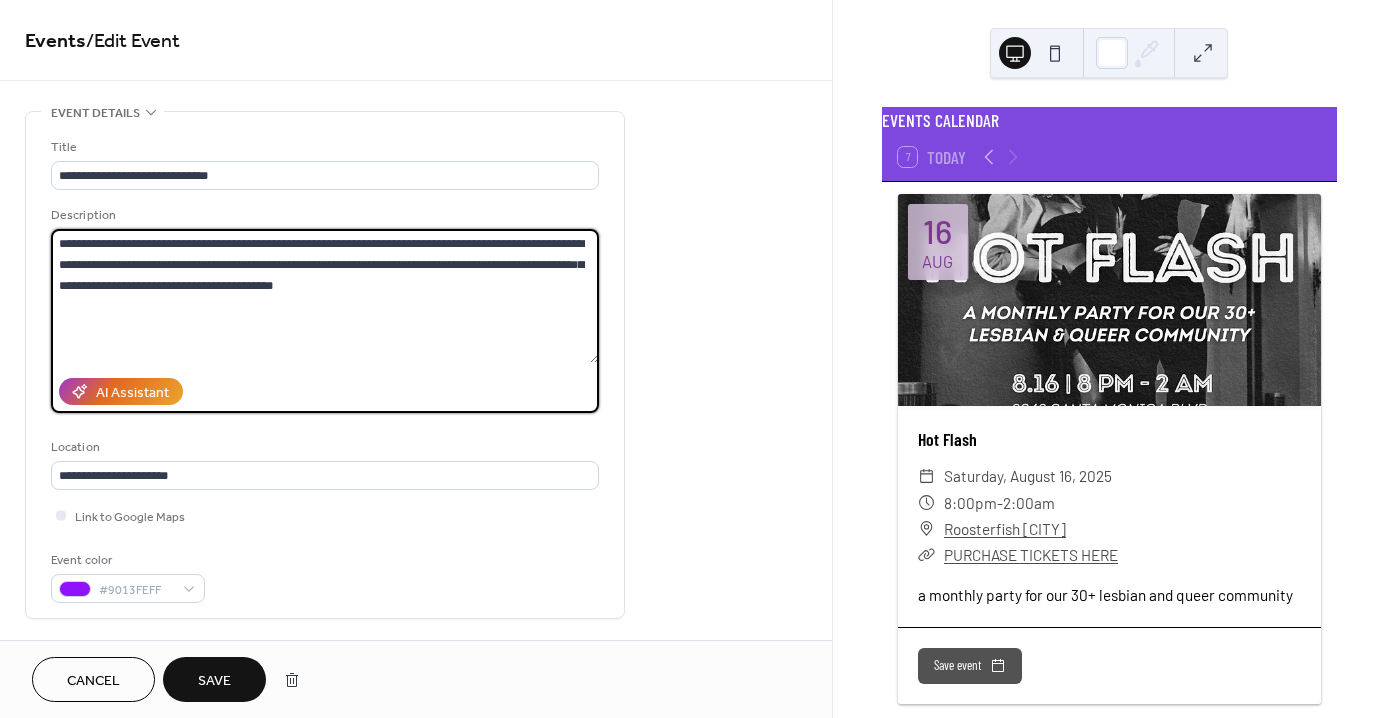 click on "**********" at bounding box center [325, 296] 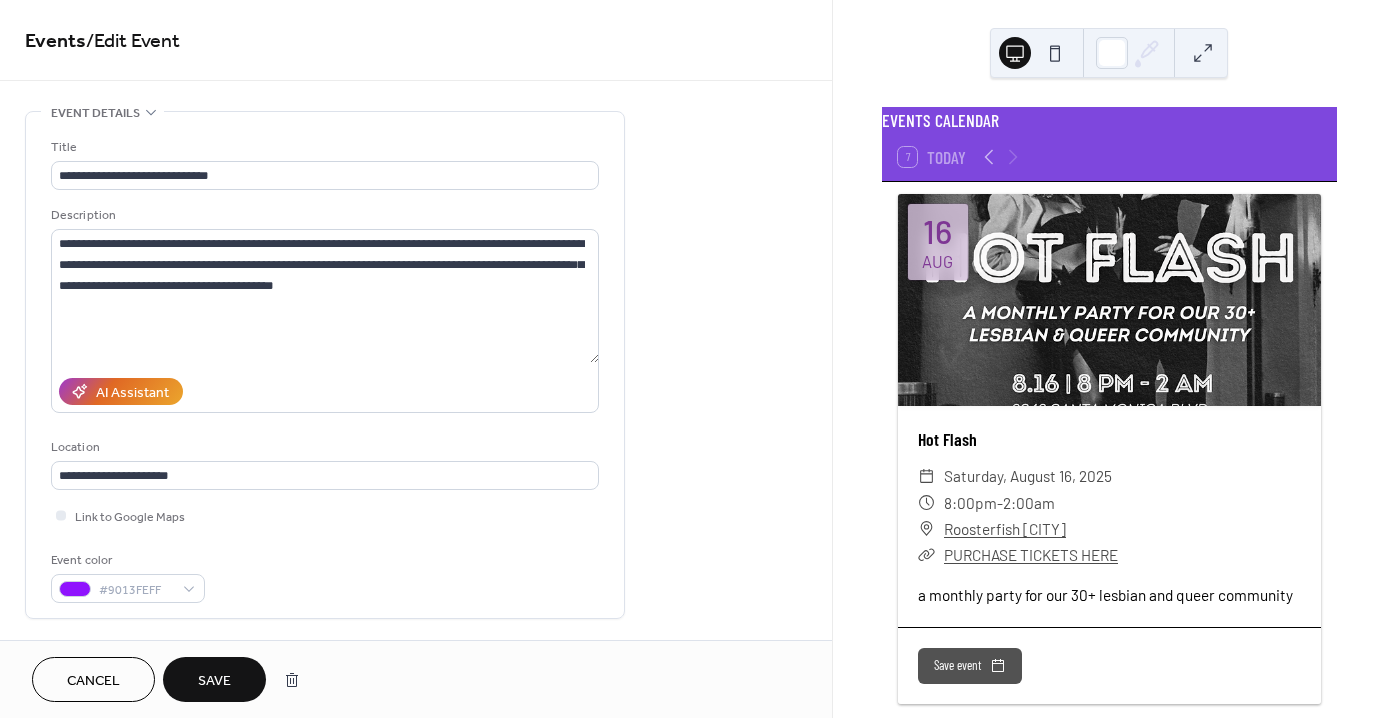 click on "Save" at bounding box center (214, 679) 